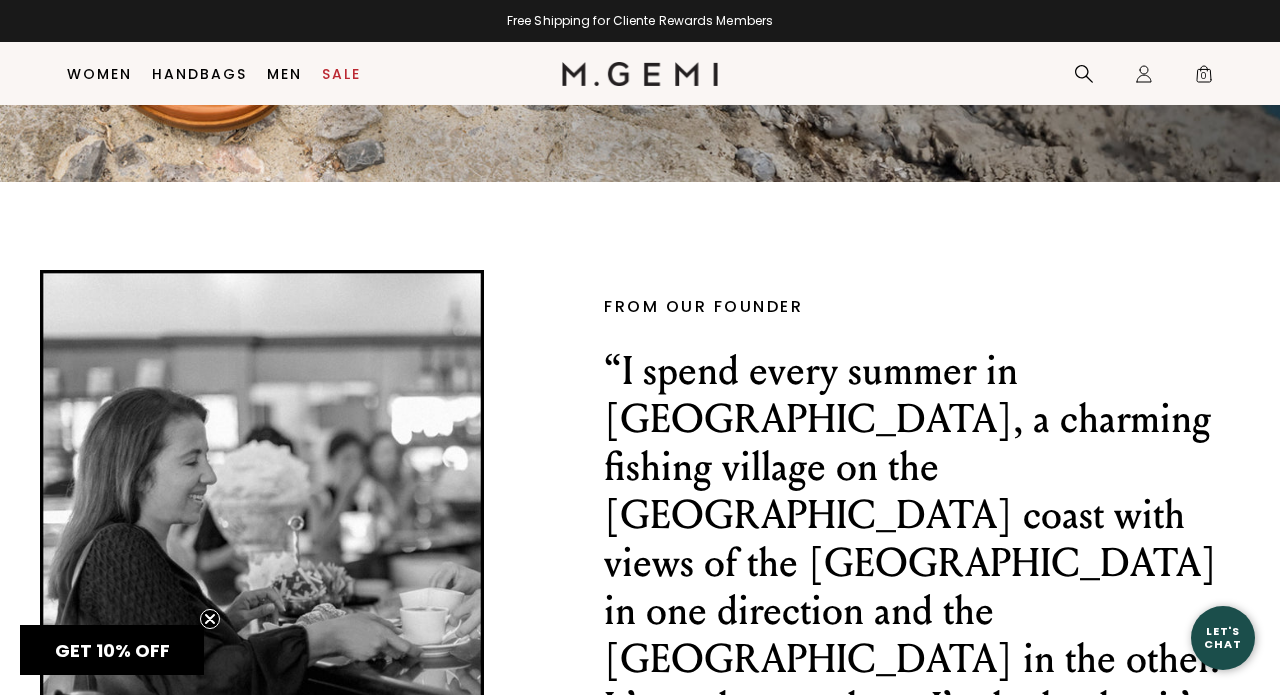 scroll, scrollTop: 0, scrollLeft: 0, axis: both 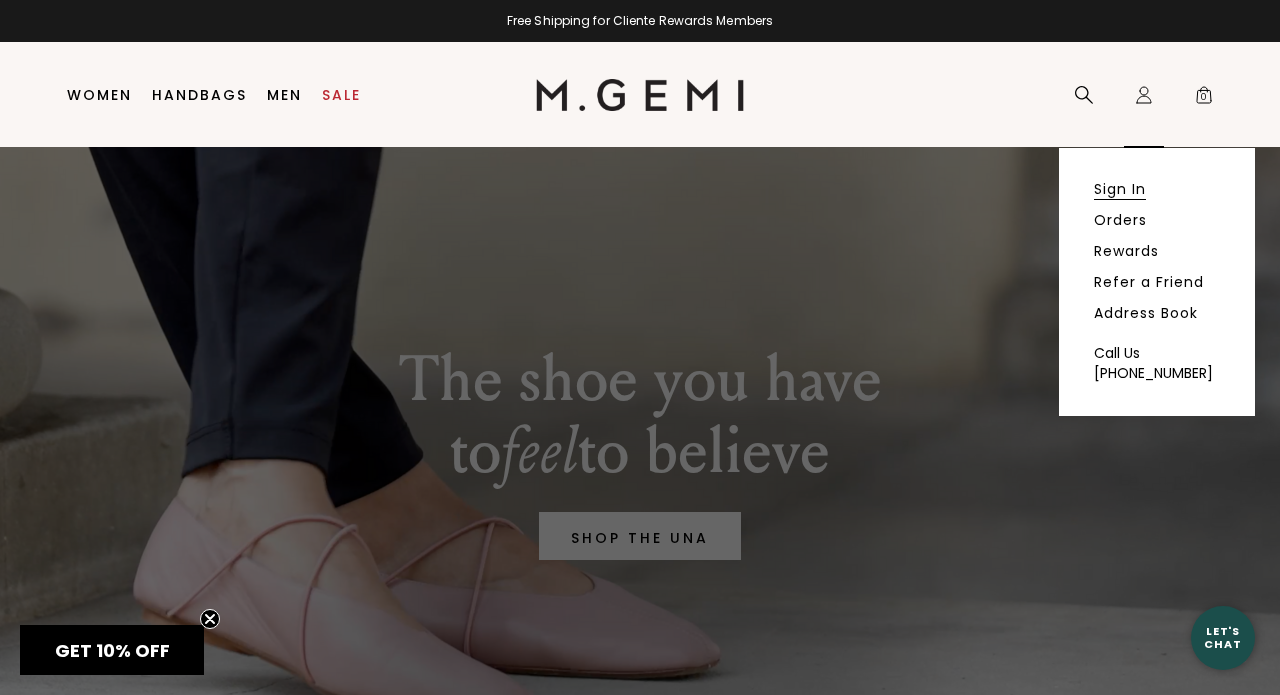 click on "Sign In" at bounding box center [1120, 189] 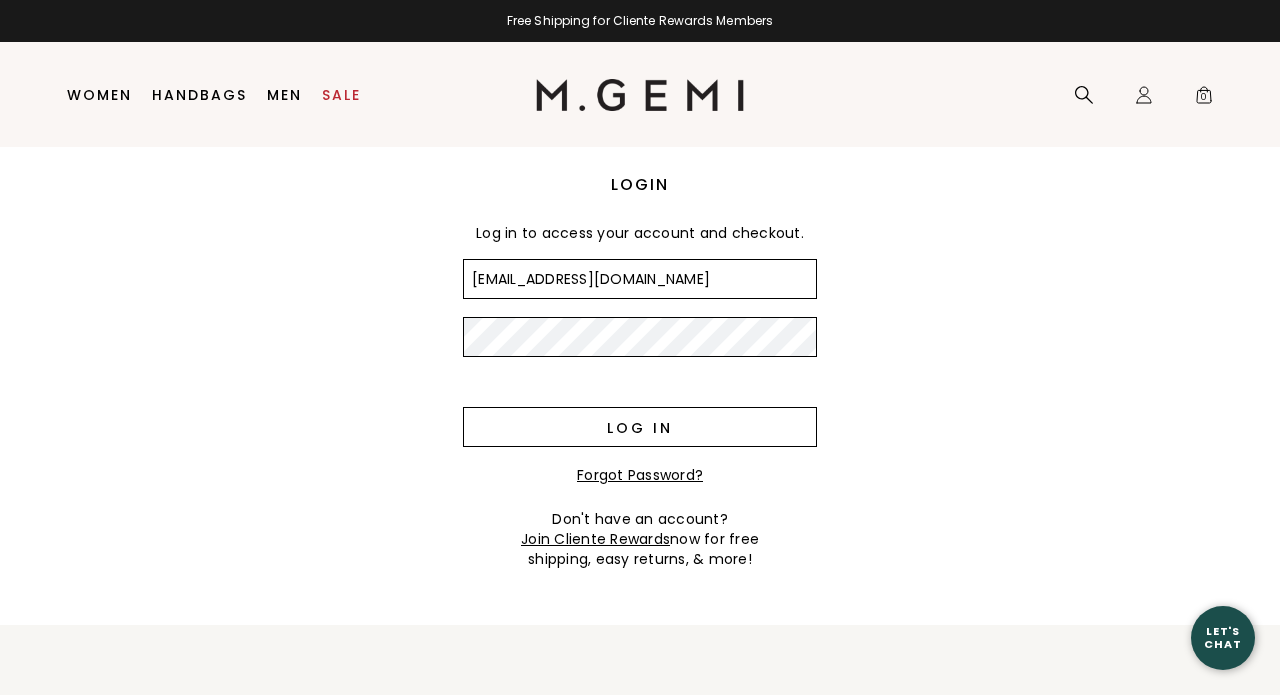 click on "Log in" at bounding box center [640, 427] 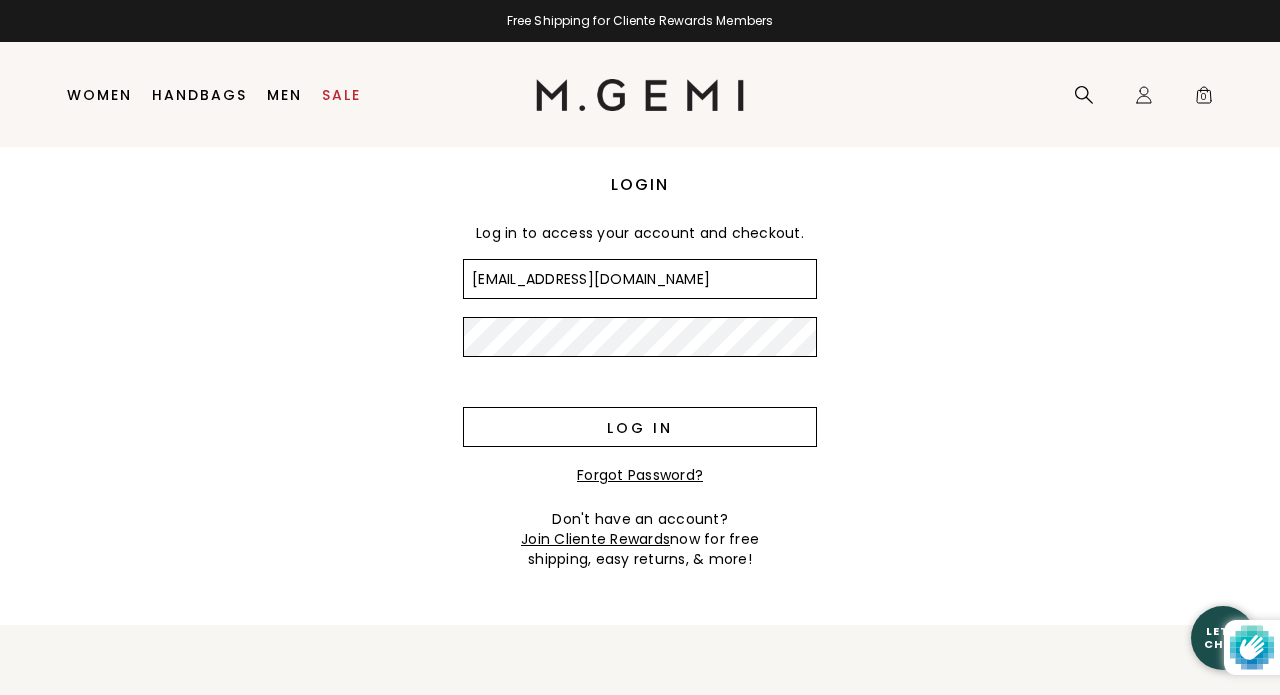scroll, scrollTop: 0, scrollLeft: 0, axis: both 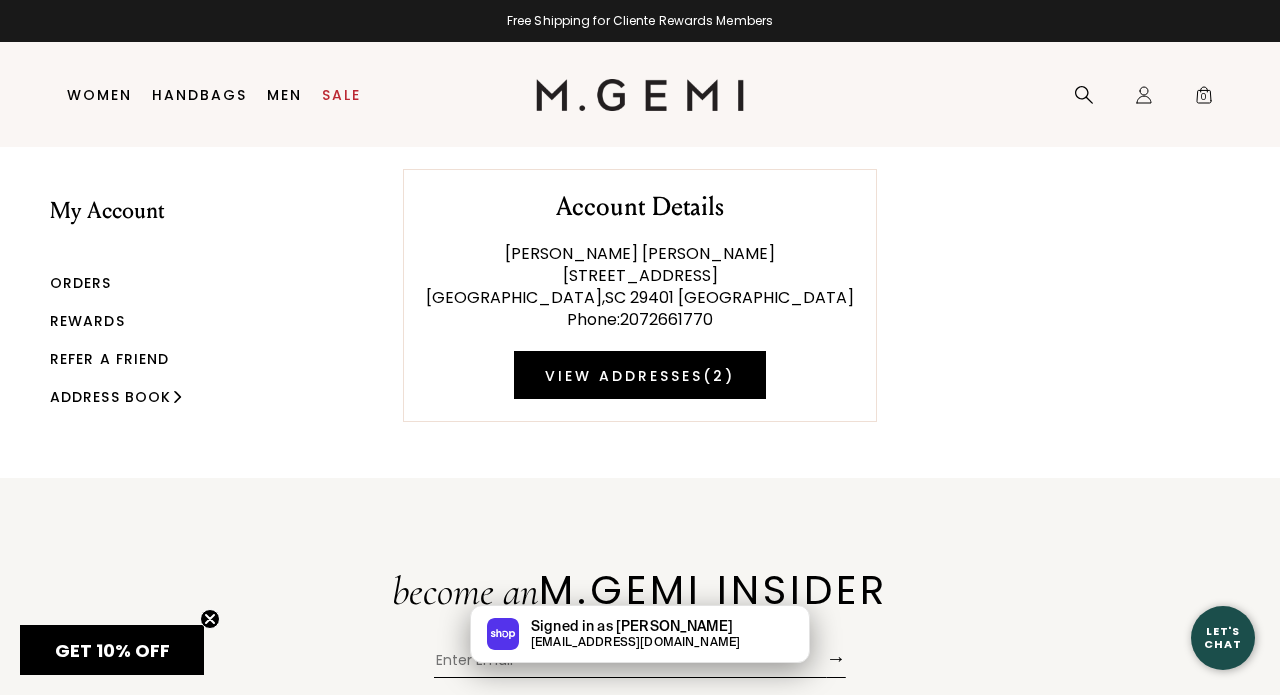 click on "View Addresses  ( 2 )" at bounding box center (640, 375) 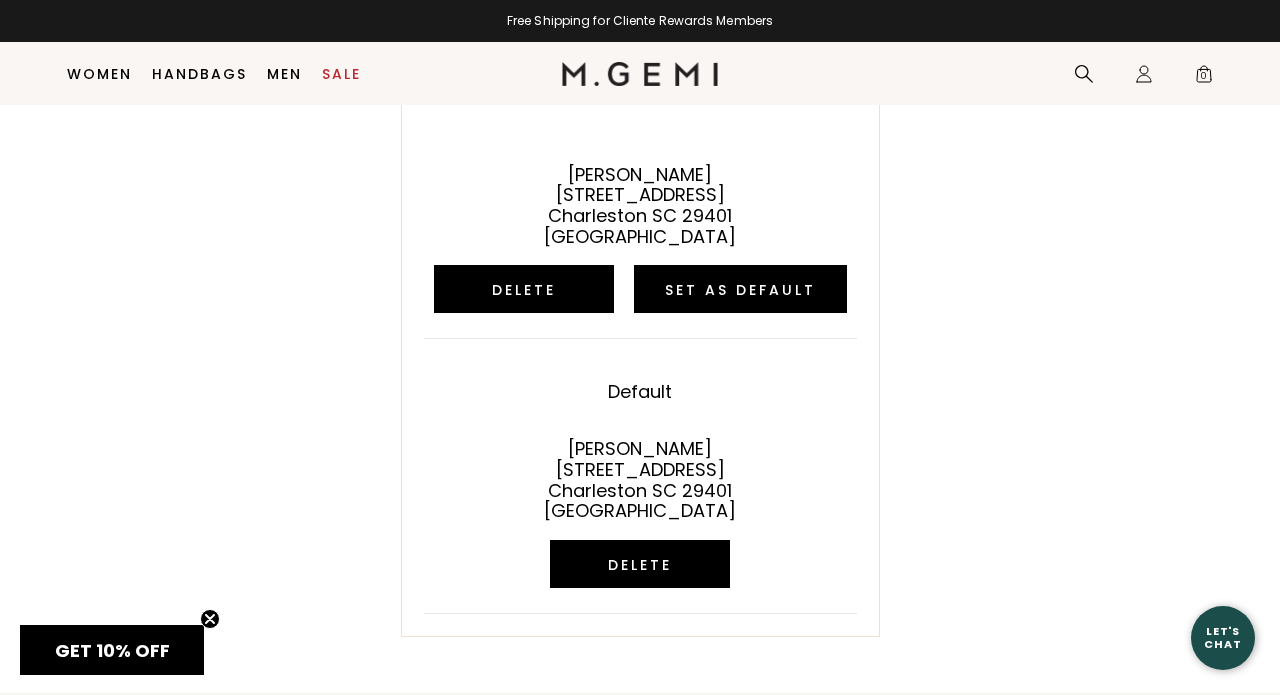 scroll, scrollTop: 114, scrollLeft: 0, axis: vertical 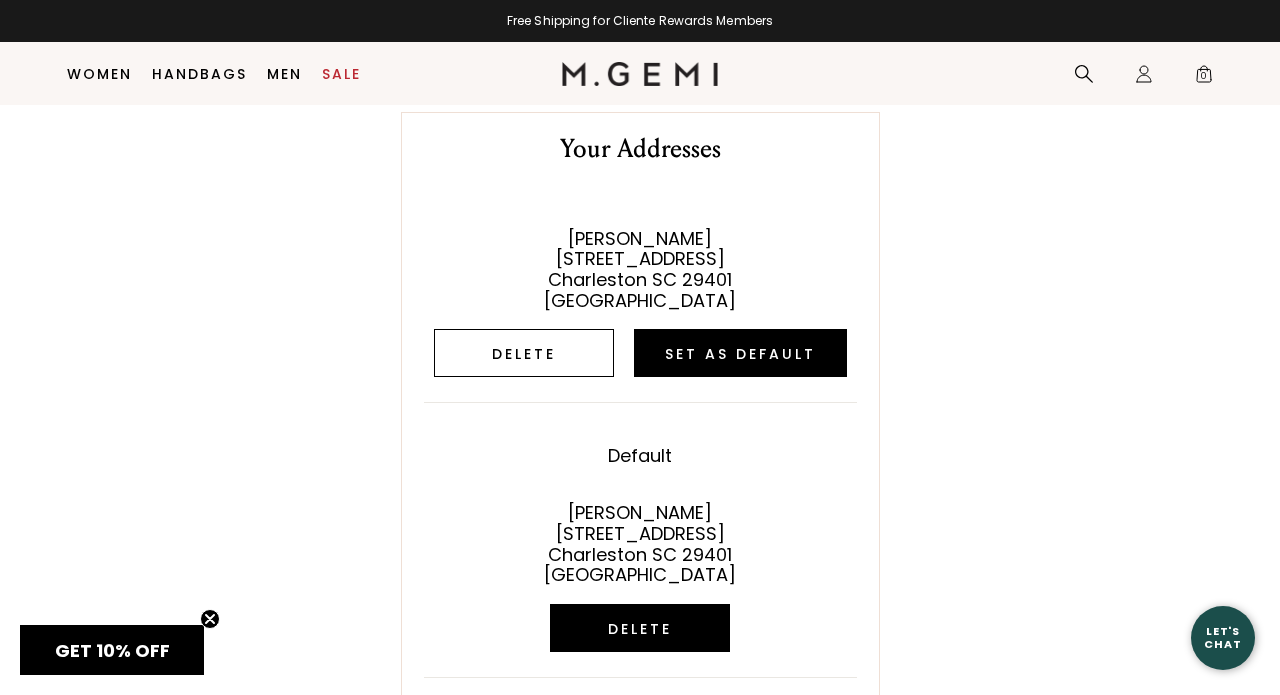 click on "Delete" at bounding box center (524, 353) 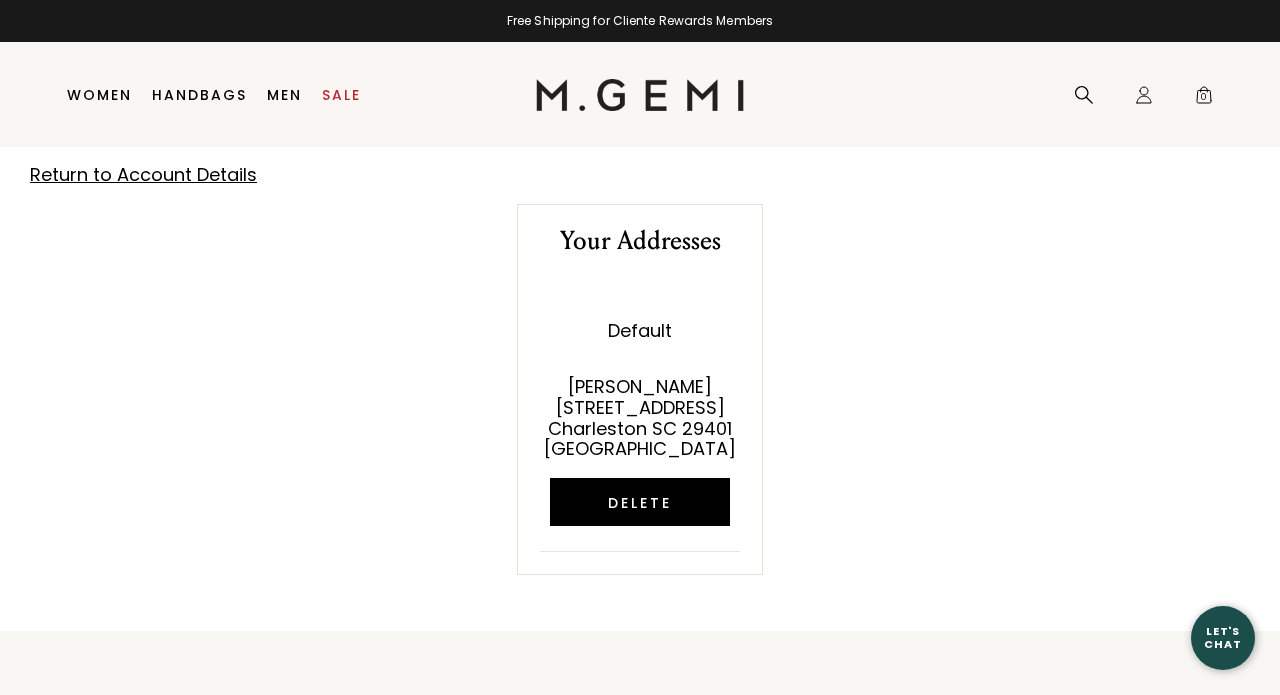scroll, scrollTop: 0, scrollLeft: 0, axis: both 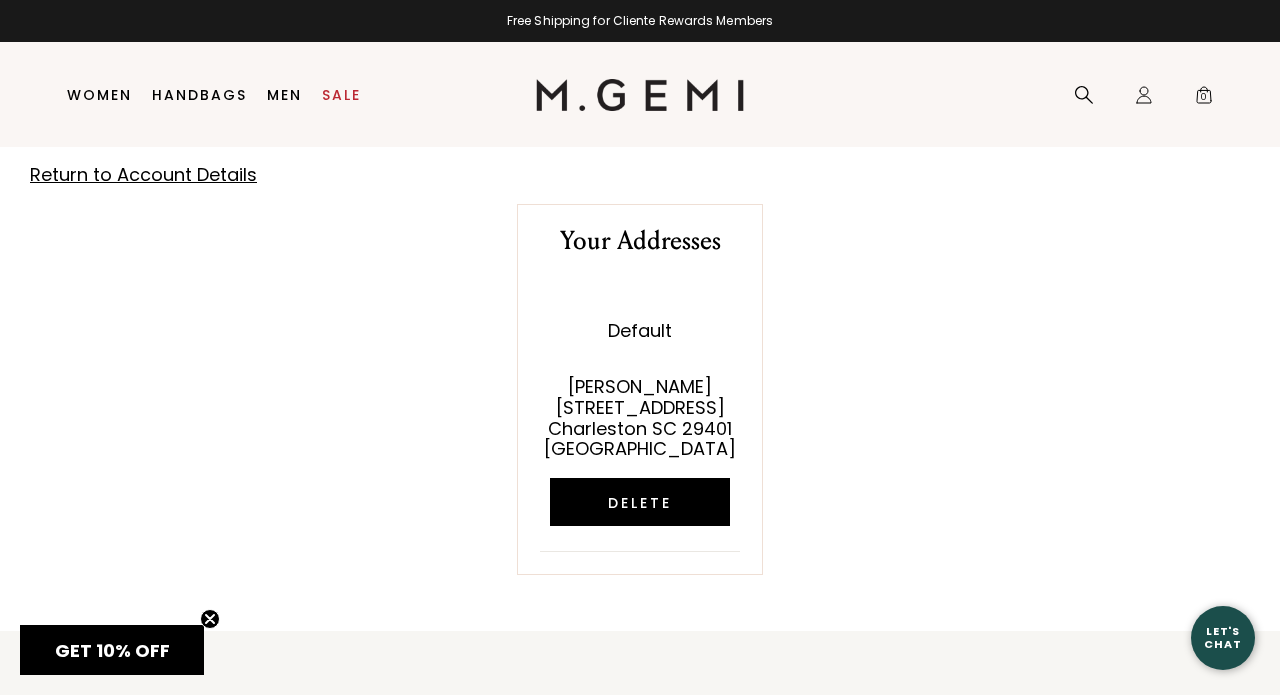 click on "Return to Account Details" at bounding box center (143, 174) 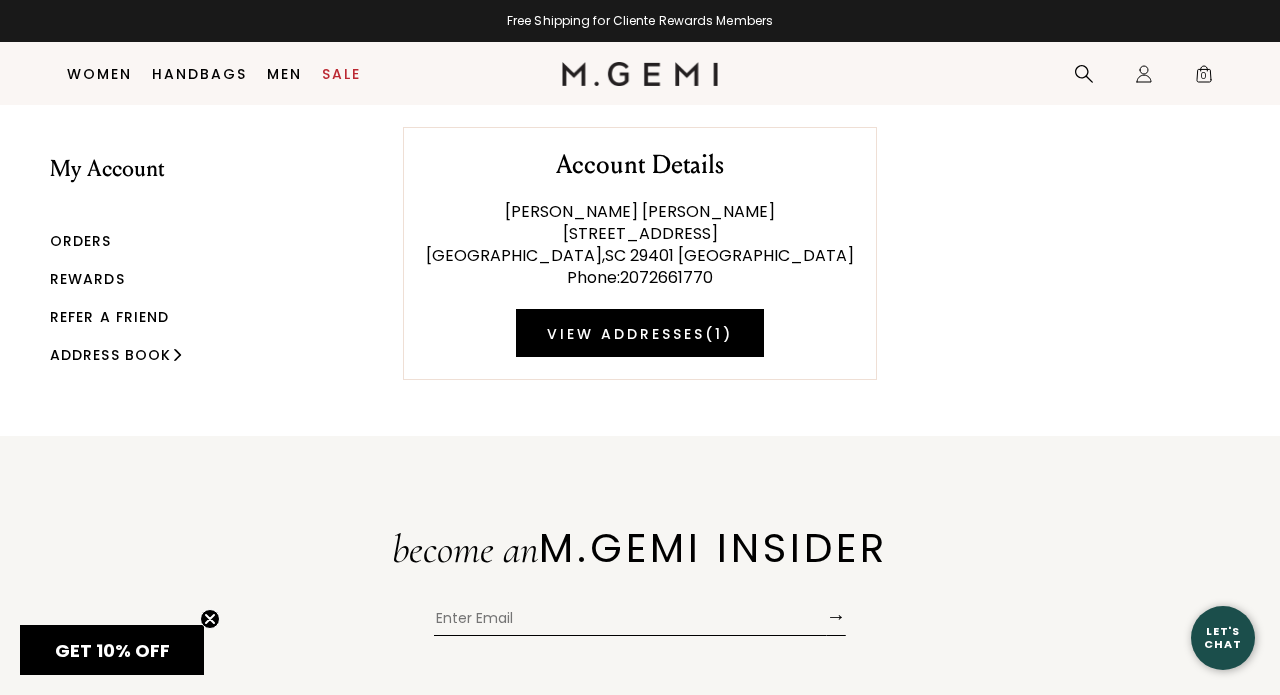 scroll, scrollTop: 297, scrollLeft: 0, axis: vertical 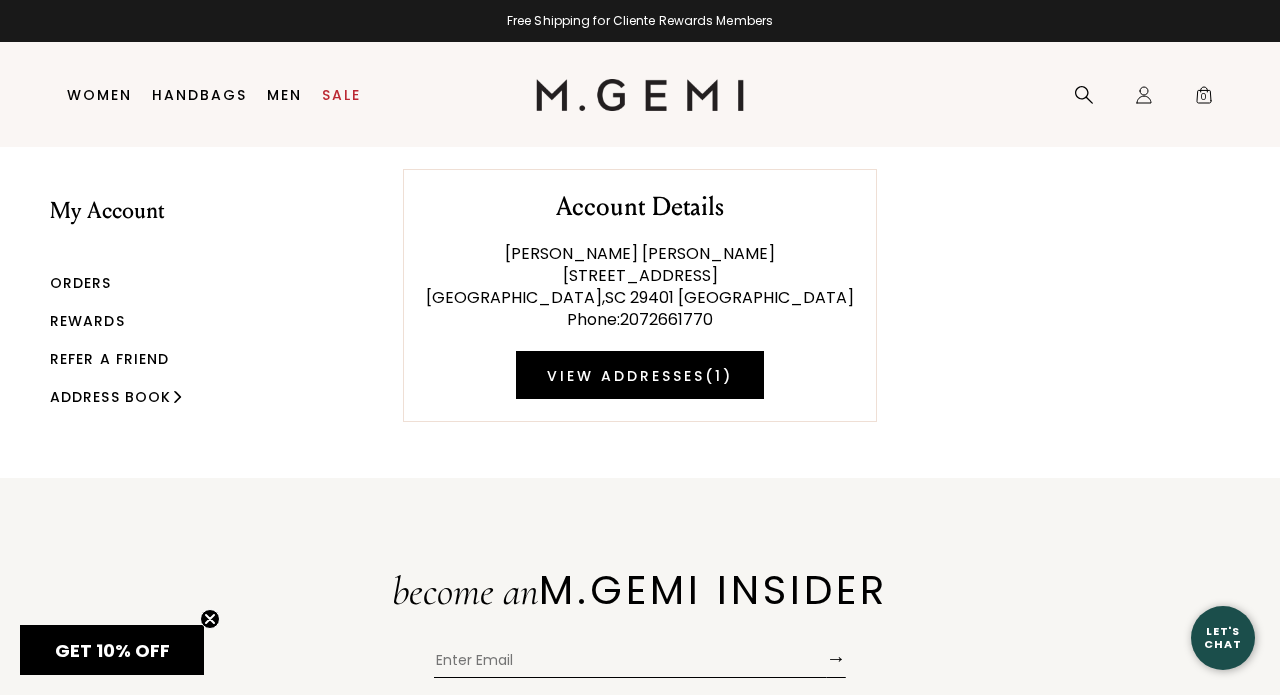 click on "Orders" at bounding box center (81, 283) 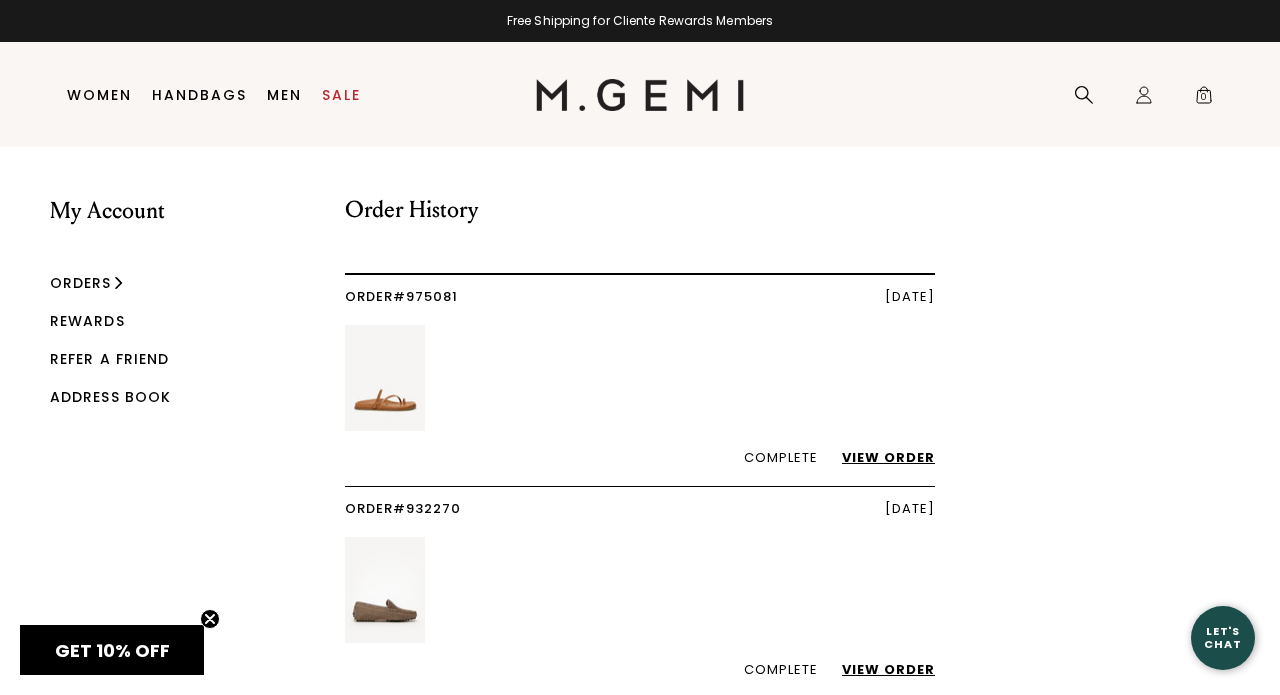 click on "View Order" at bounding box center [878, 457] 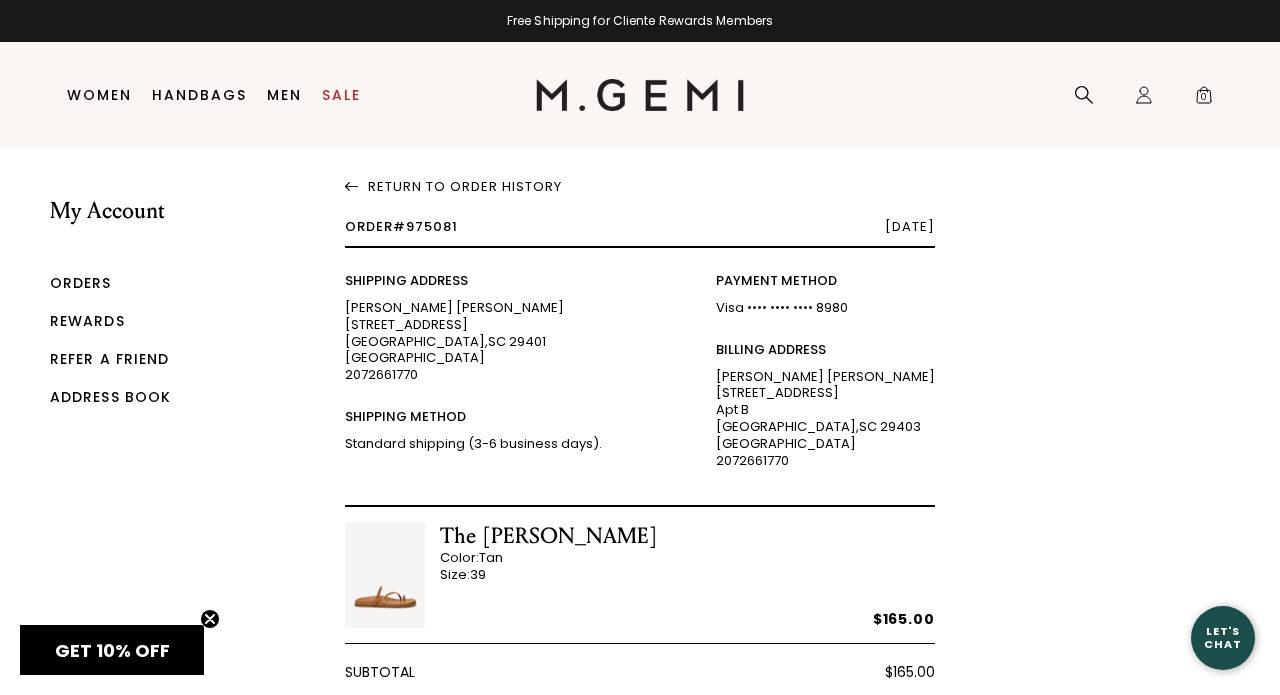 scroll, scrollTop: 0, scrollLeft: 0, axis: both 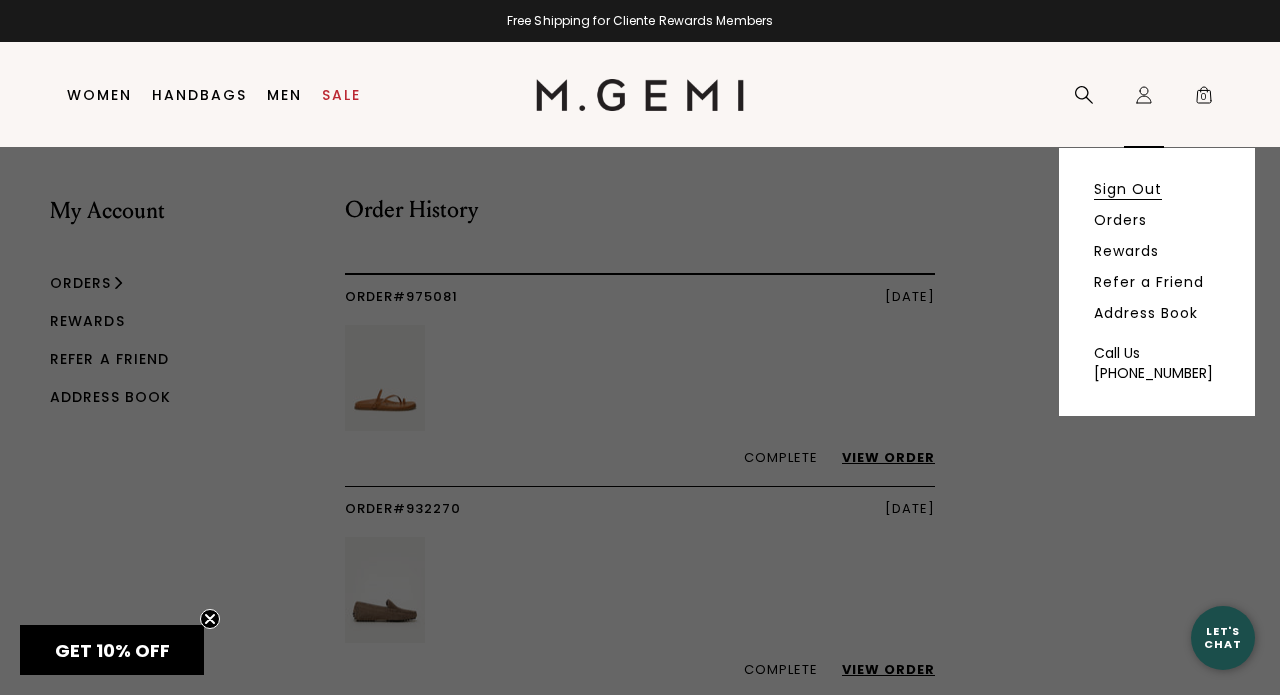 click on "Sign Out" at bounding box center (1128, 189) 